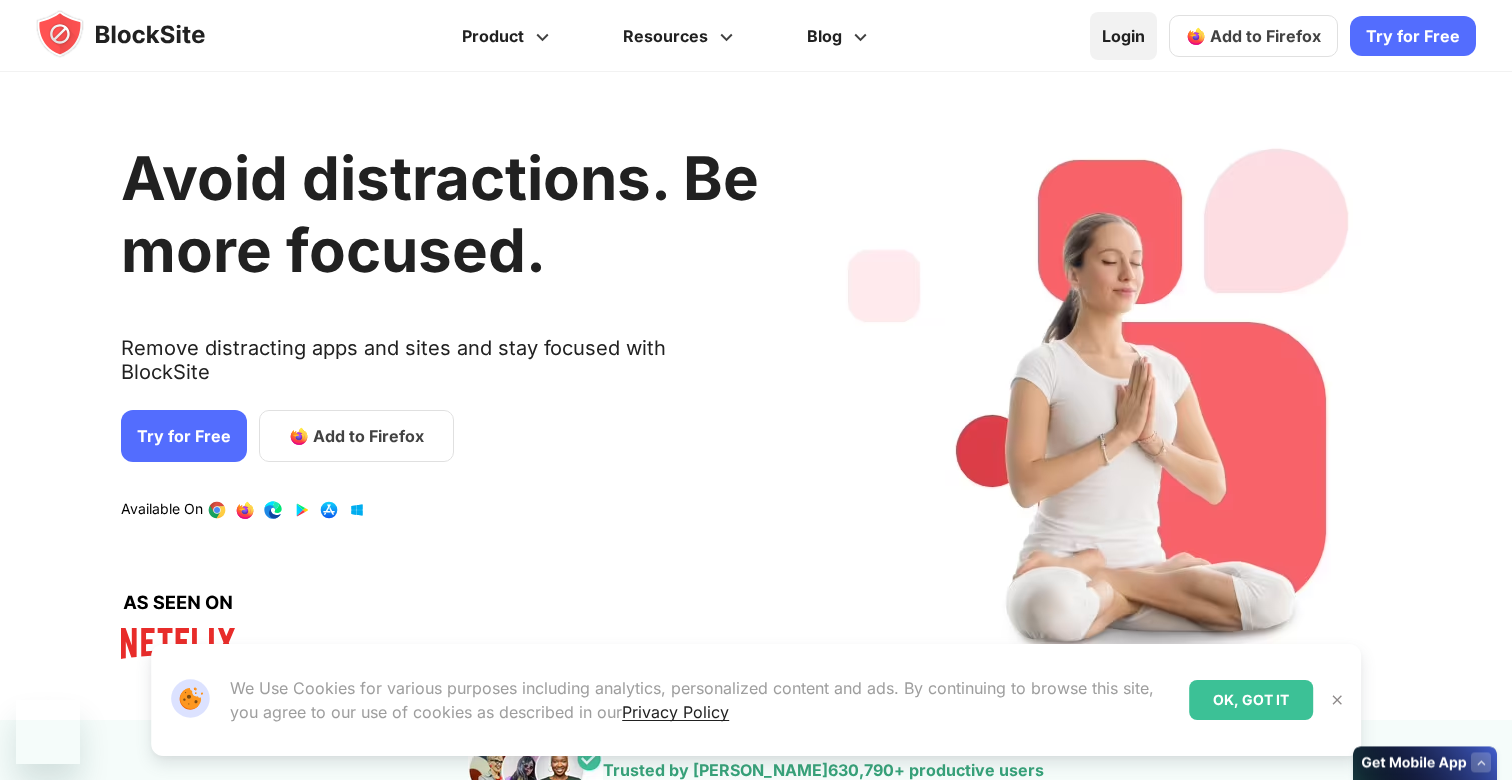 scroll, scrollTop: 0, scrollLeft: 0, axis: both 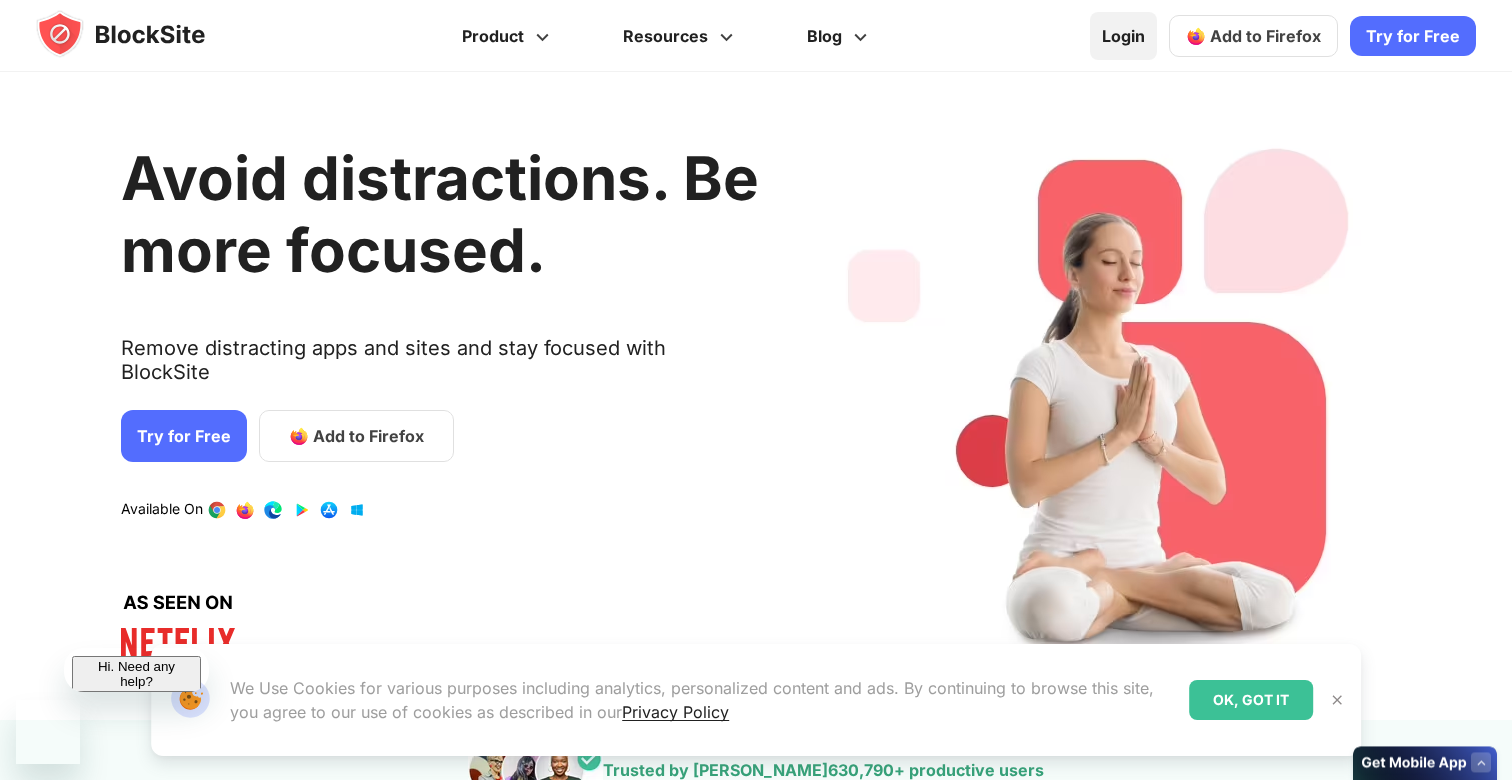 click on "Login" at bounding box center [1123, 36] 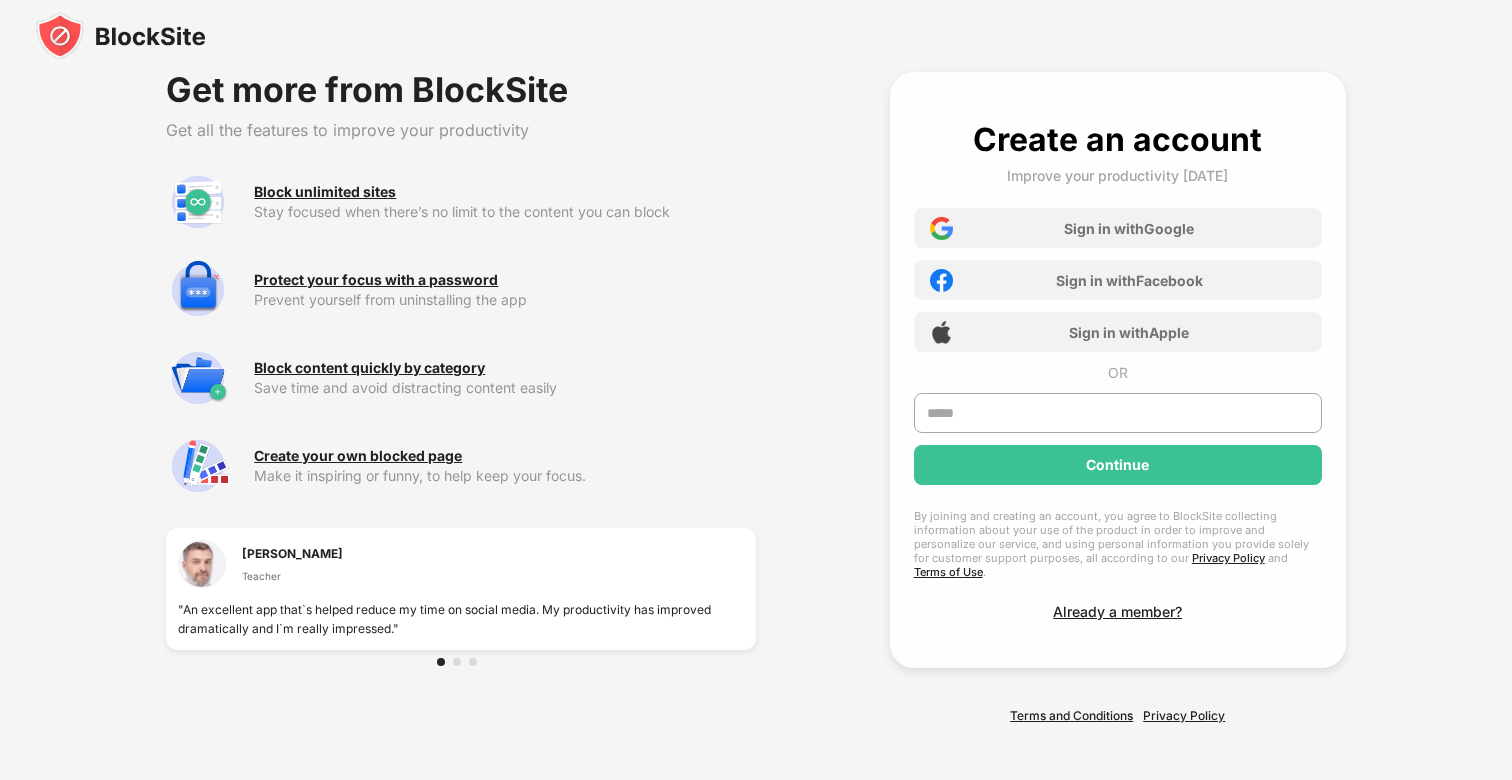 scroll, scrollTop: 0, scrollLeft: 0, axis: both 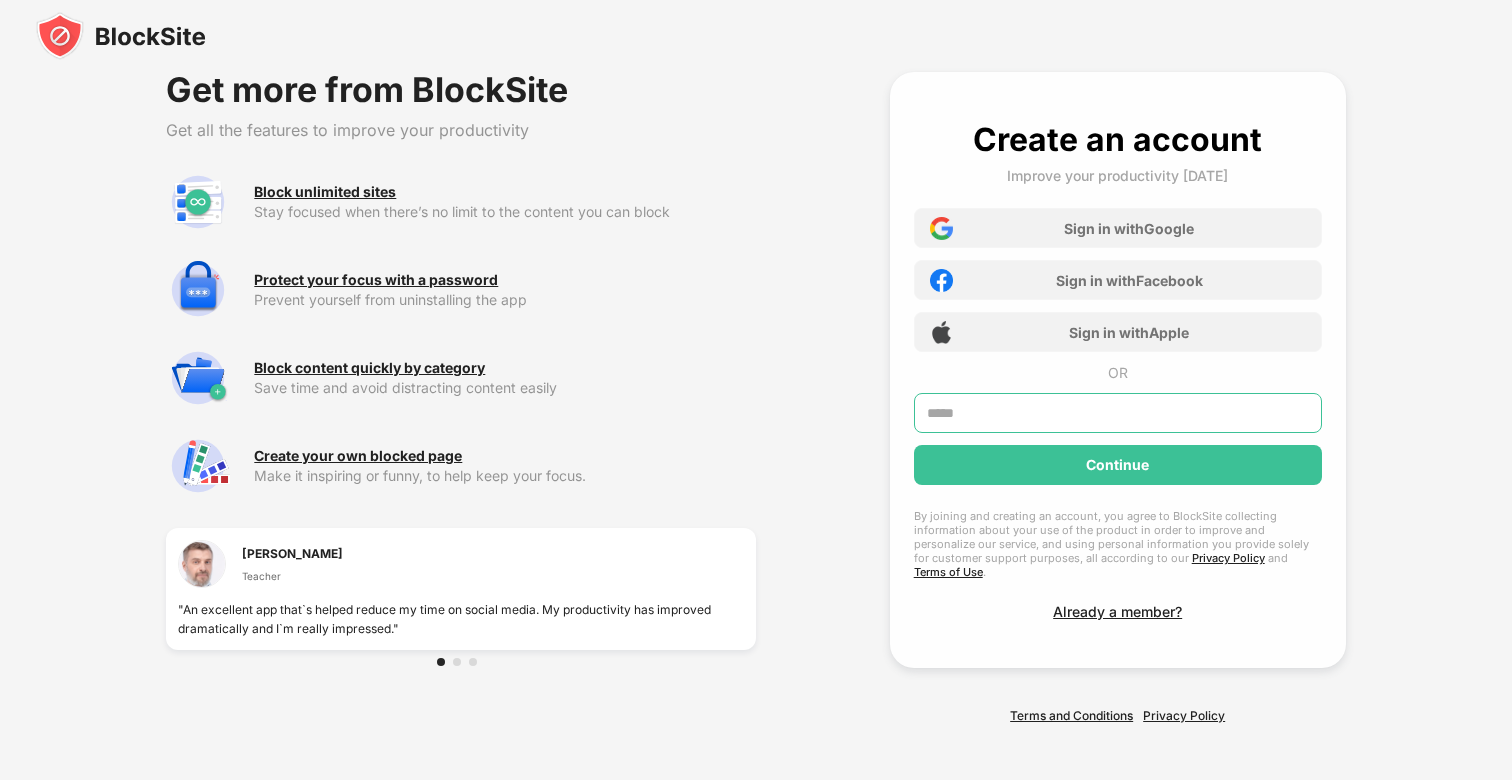 click at bounding box center [1118, 413] 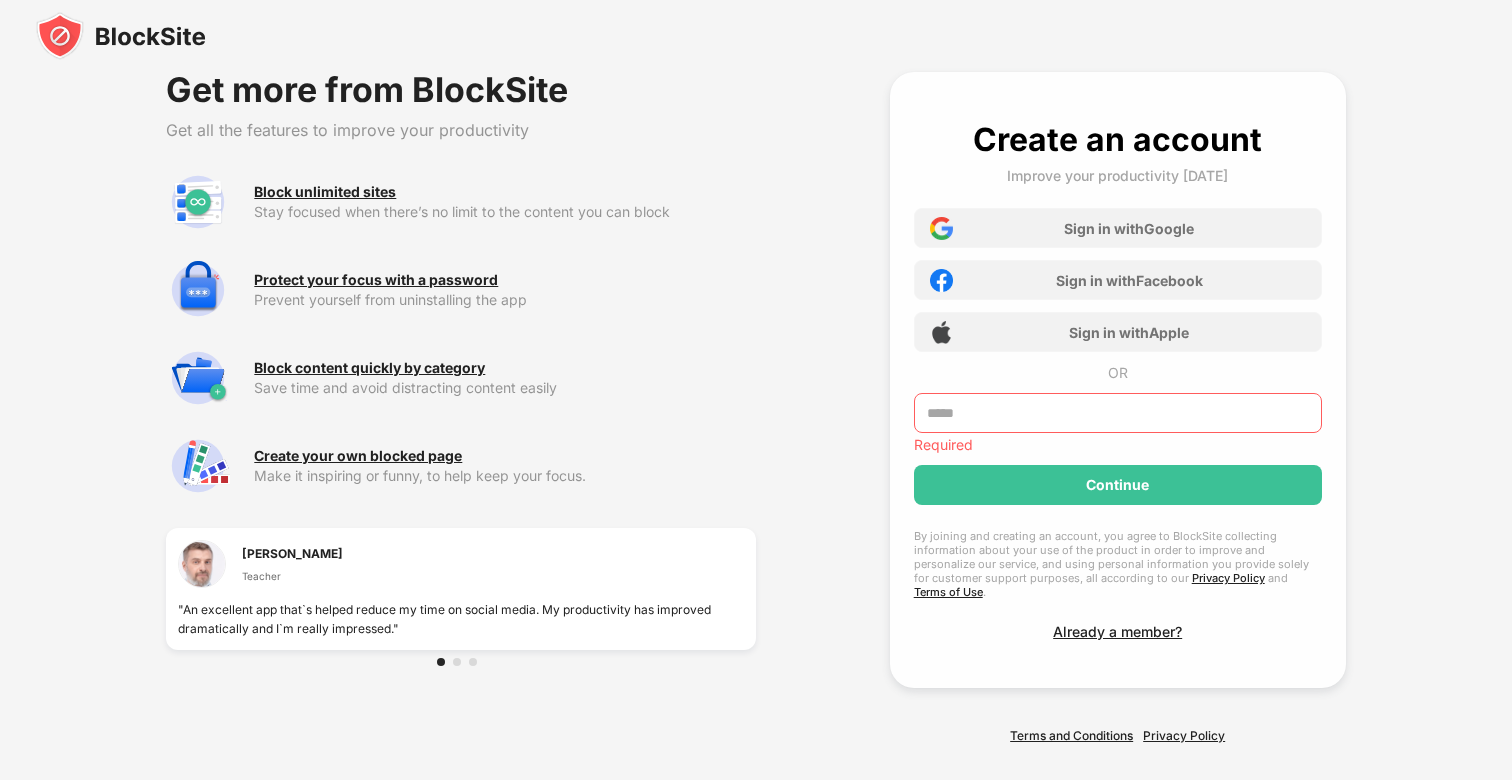 click at bounding box center [1118, 413] 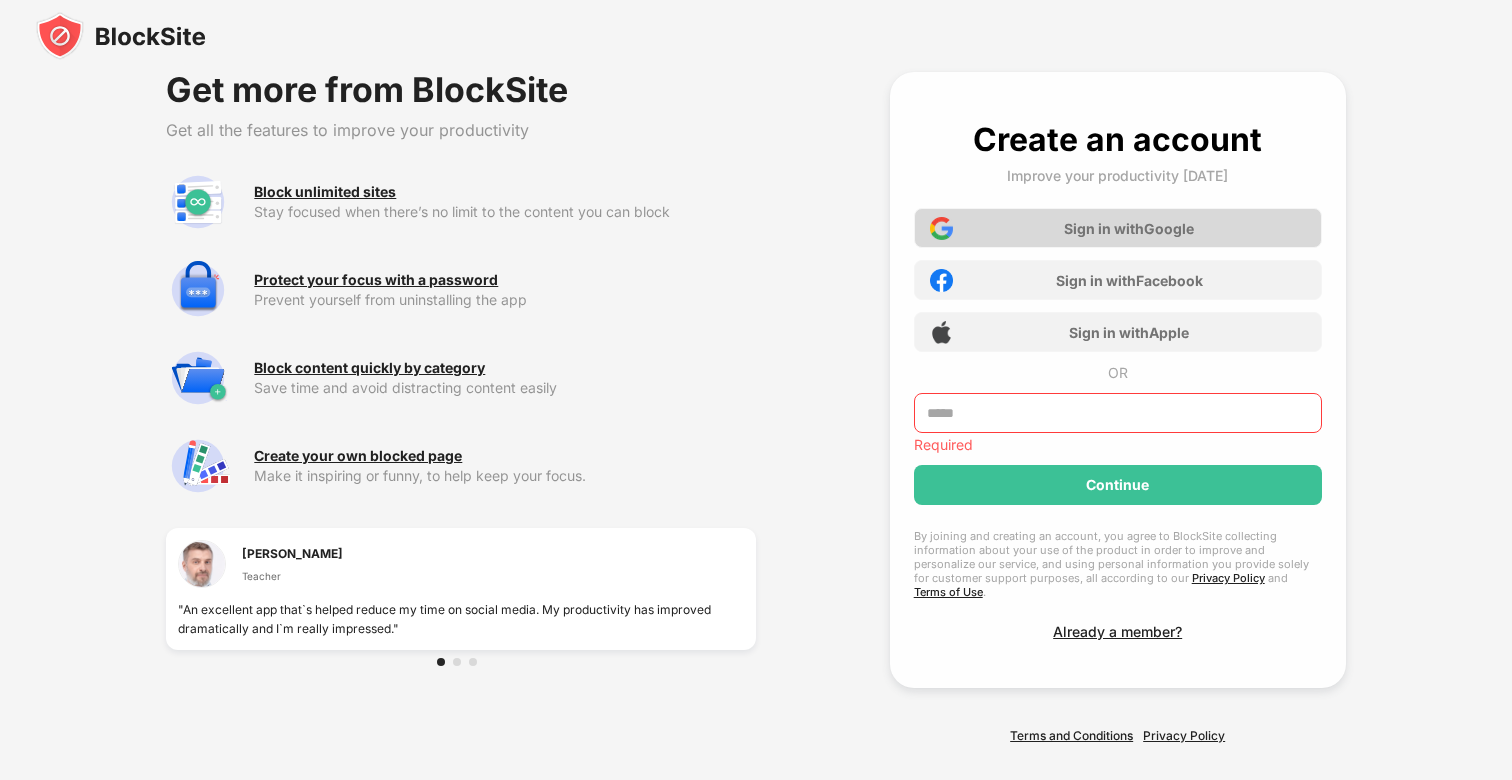 click on "Sign in with  Google" at bounding box center (1118, 228) 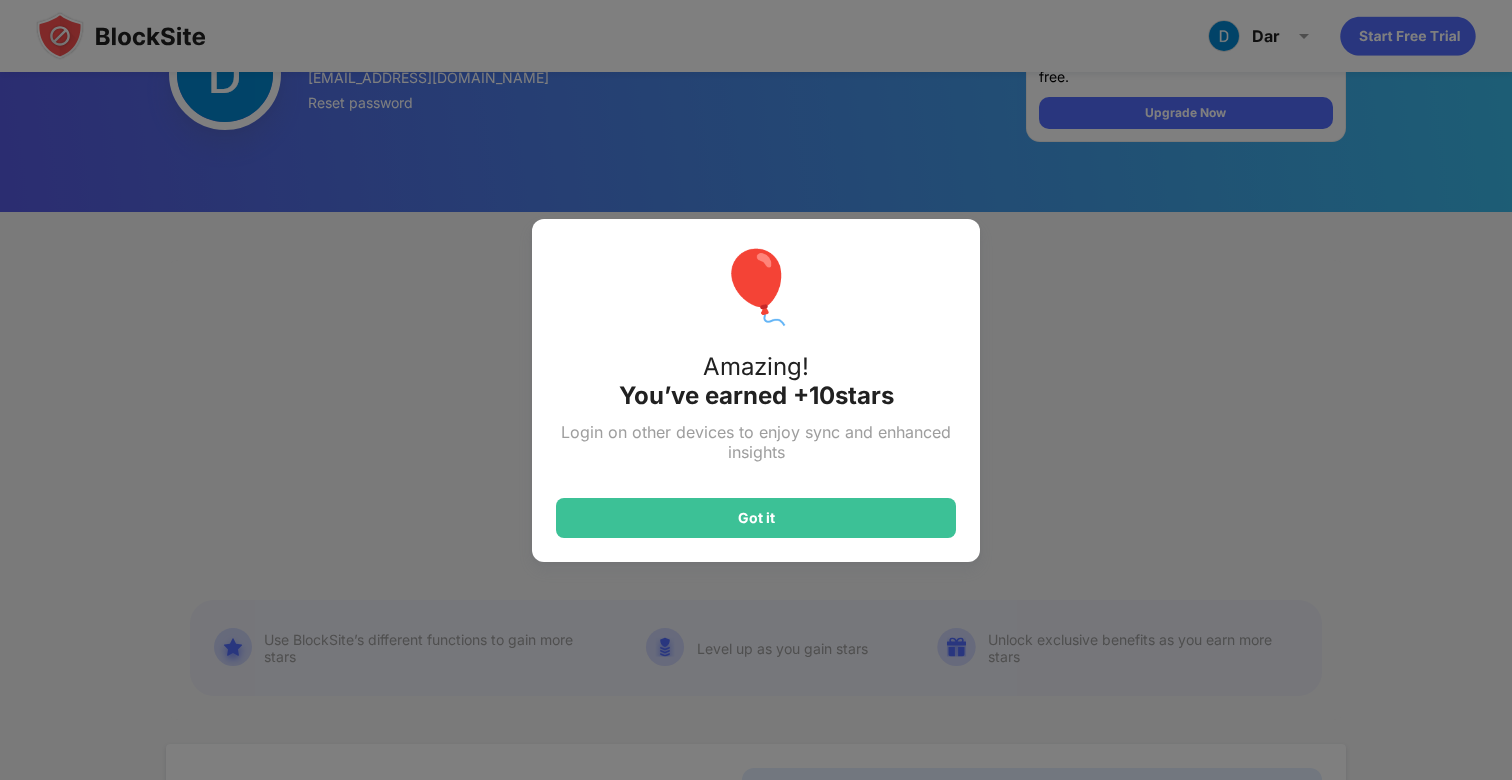 scroll, scrollTop: 75, scrollLeft: 0, axis: vertical 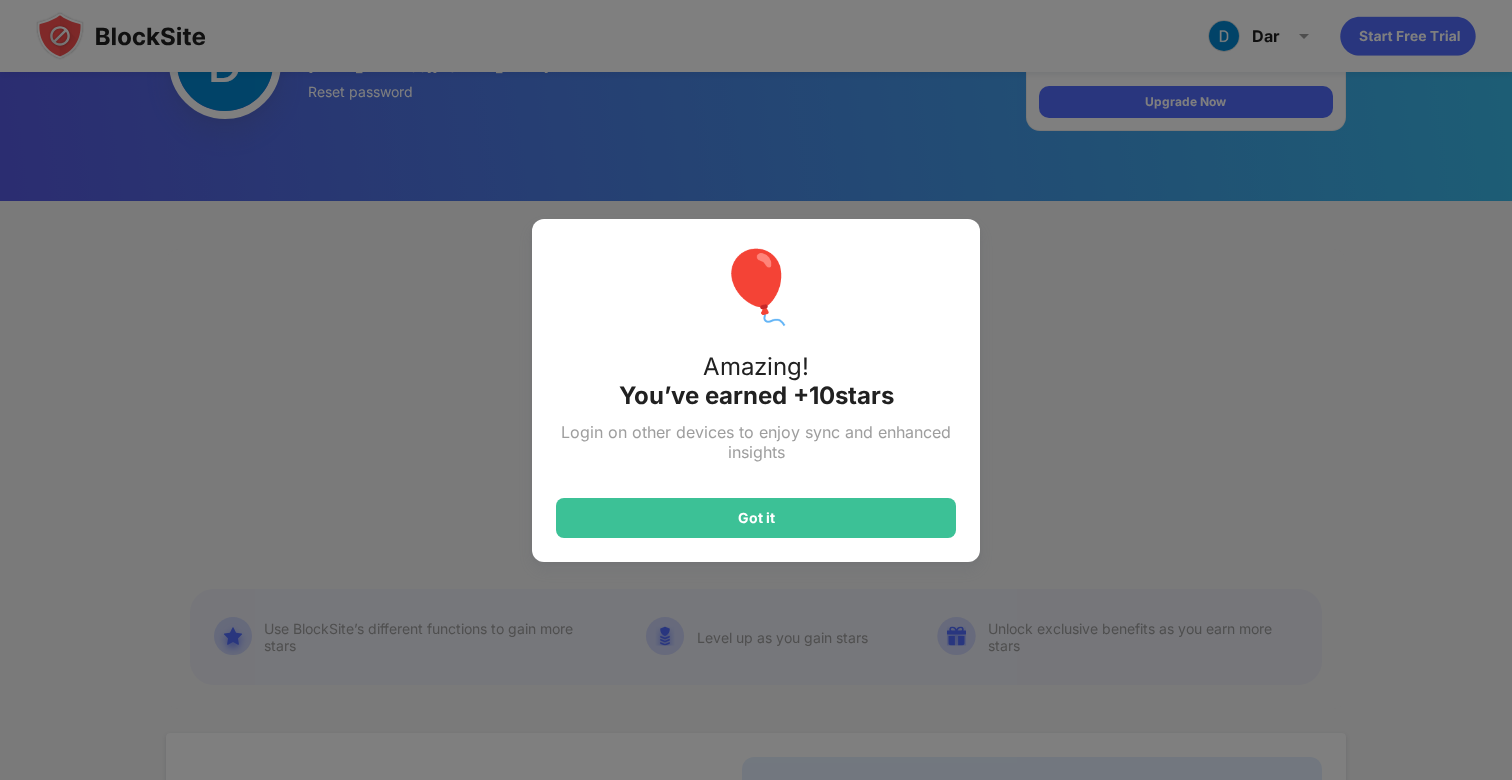 click on "🎈 Amazing! You’ve earned + 10  stars Login on other devices to enjoy sync and enhanced insights Got it" at bounding box center (756, 390) 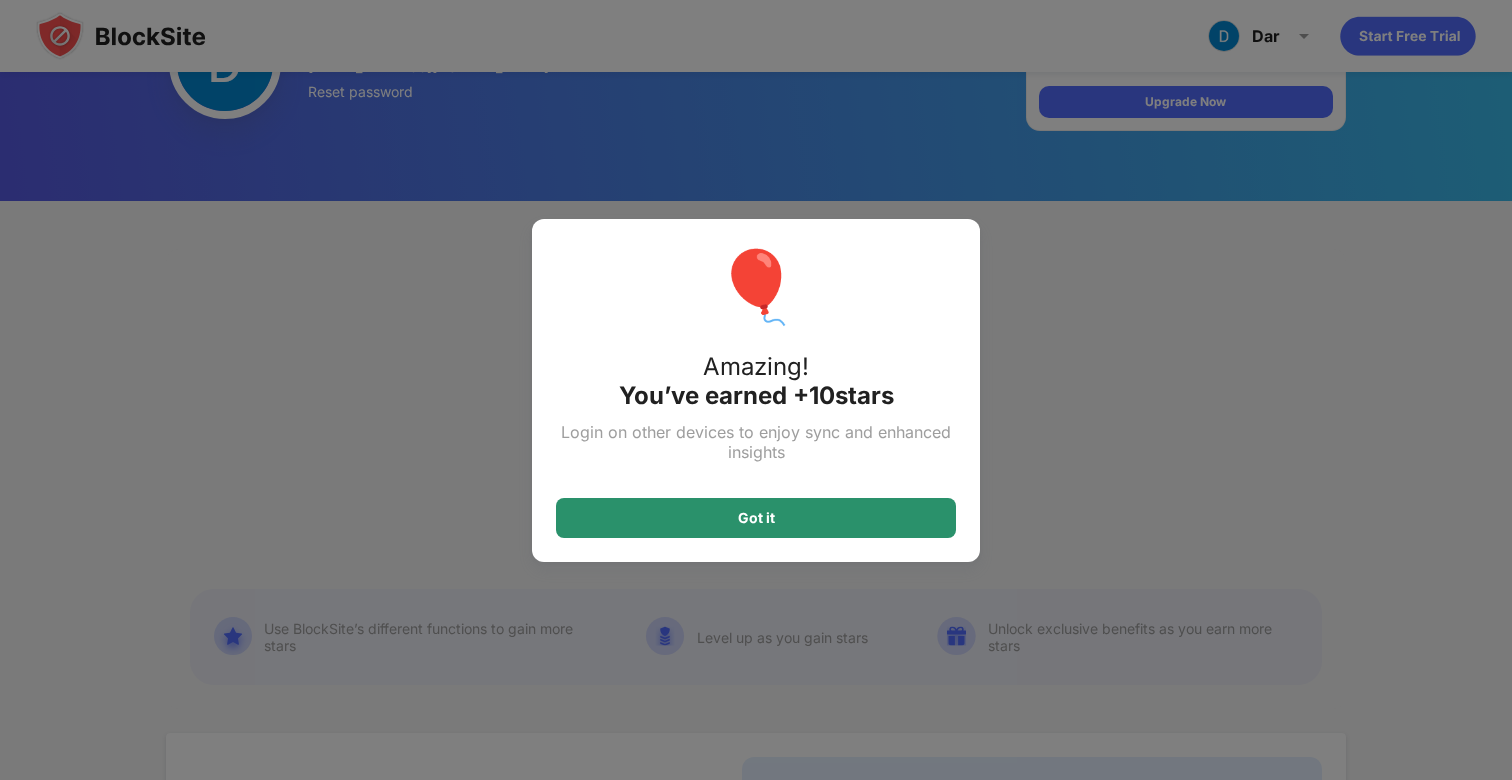 click on "Got it" at bounding box center (756, 518) 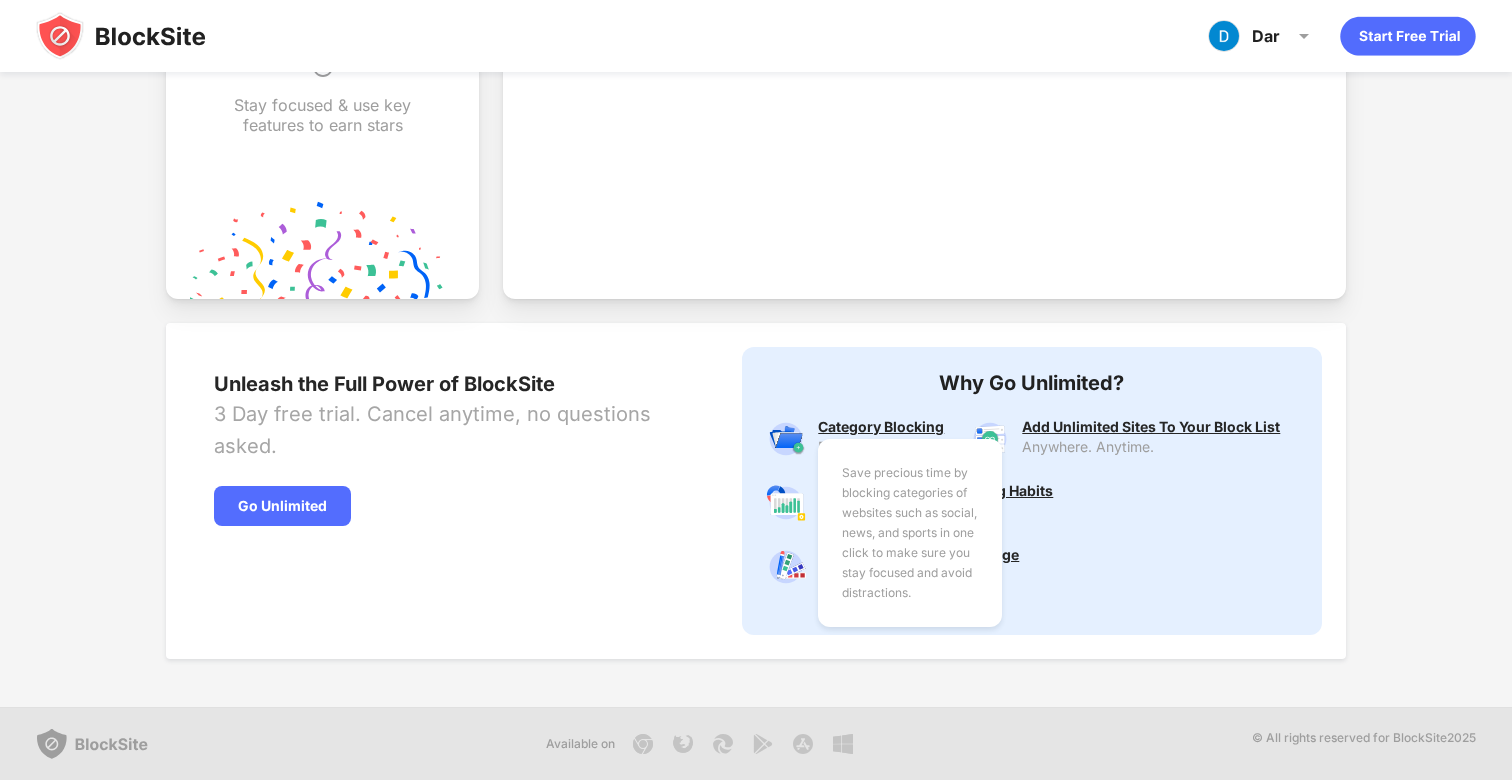 scroll, scrollTop: 746, scrollLeft: 0, axis: vertical 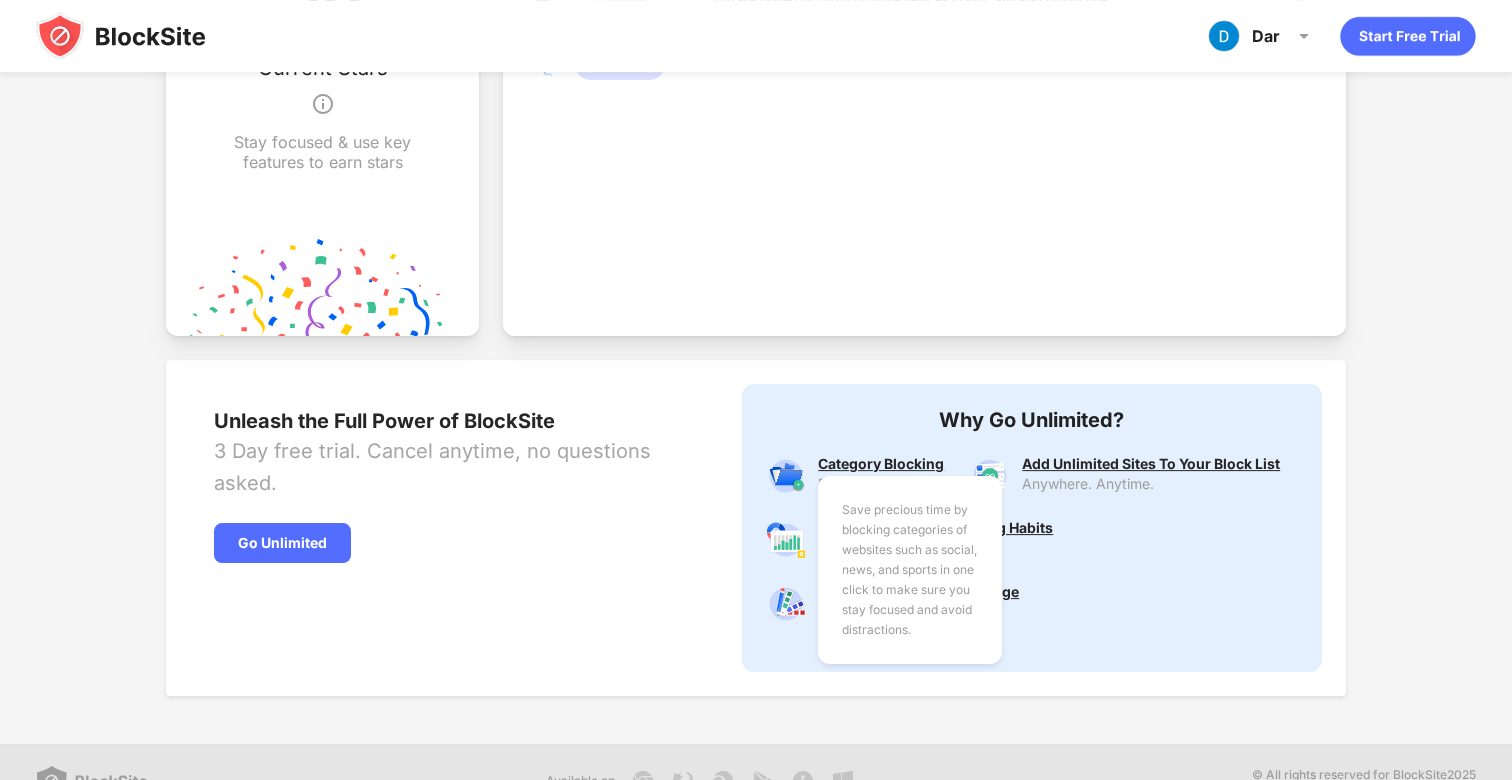 click on "Save precious time by blocking categories of websites such as social, news, and sports in one click to make sure you stay focused and avoid distractions. Category Blocking" at bounding box center [886, 464] 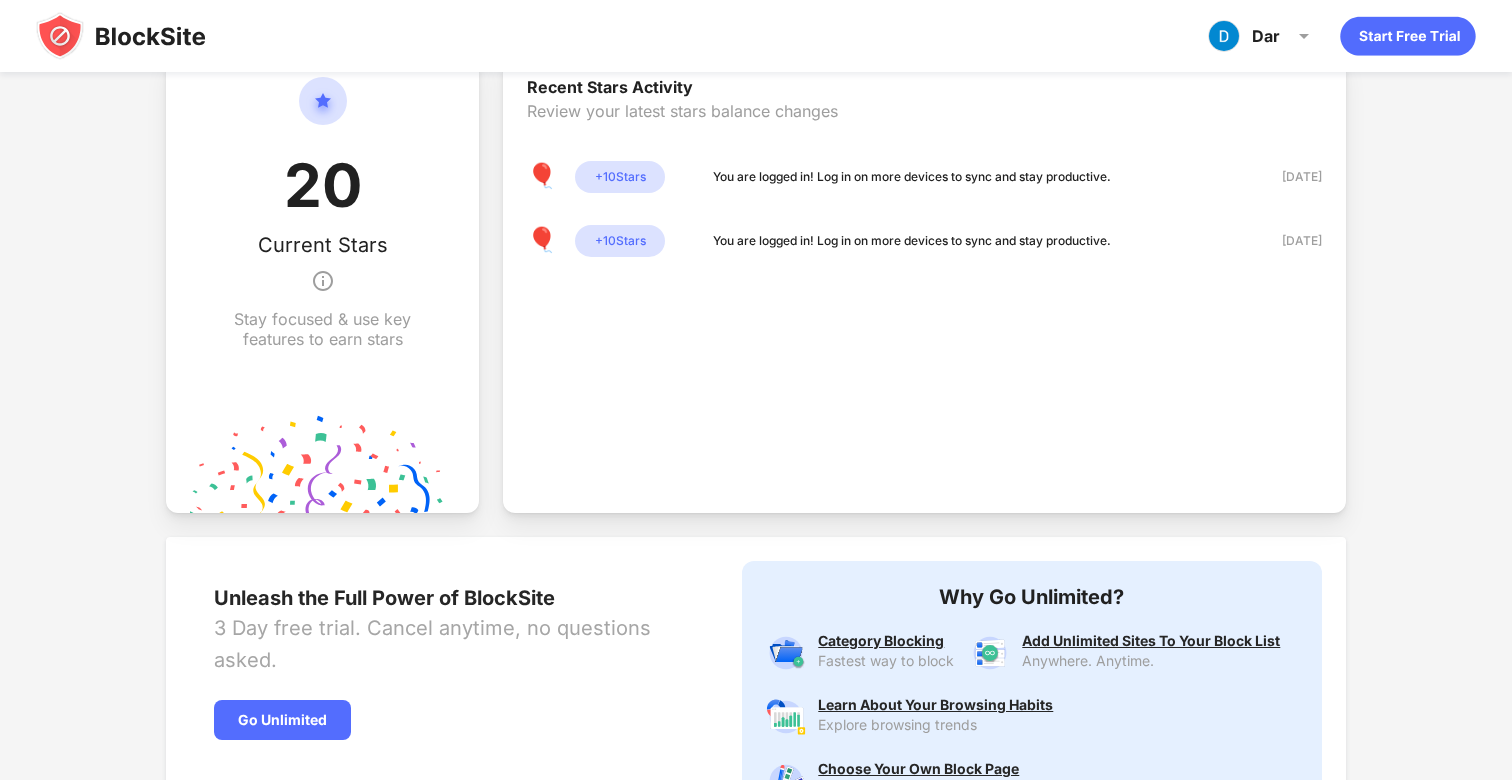scroll, scrollTop: 783, scrollLeft: 0, axis: vertical 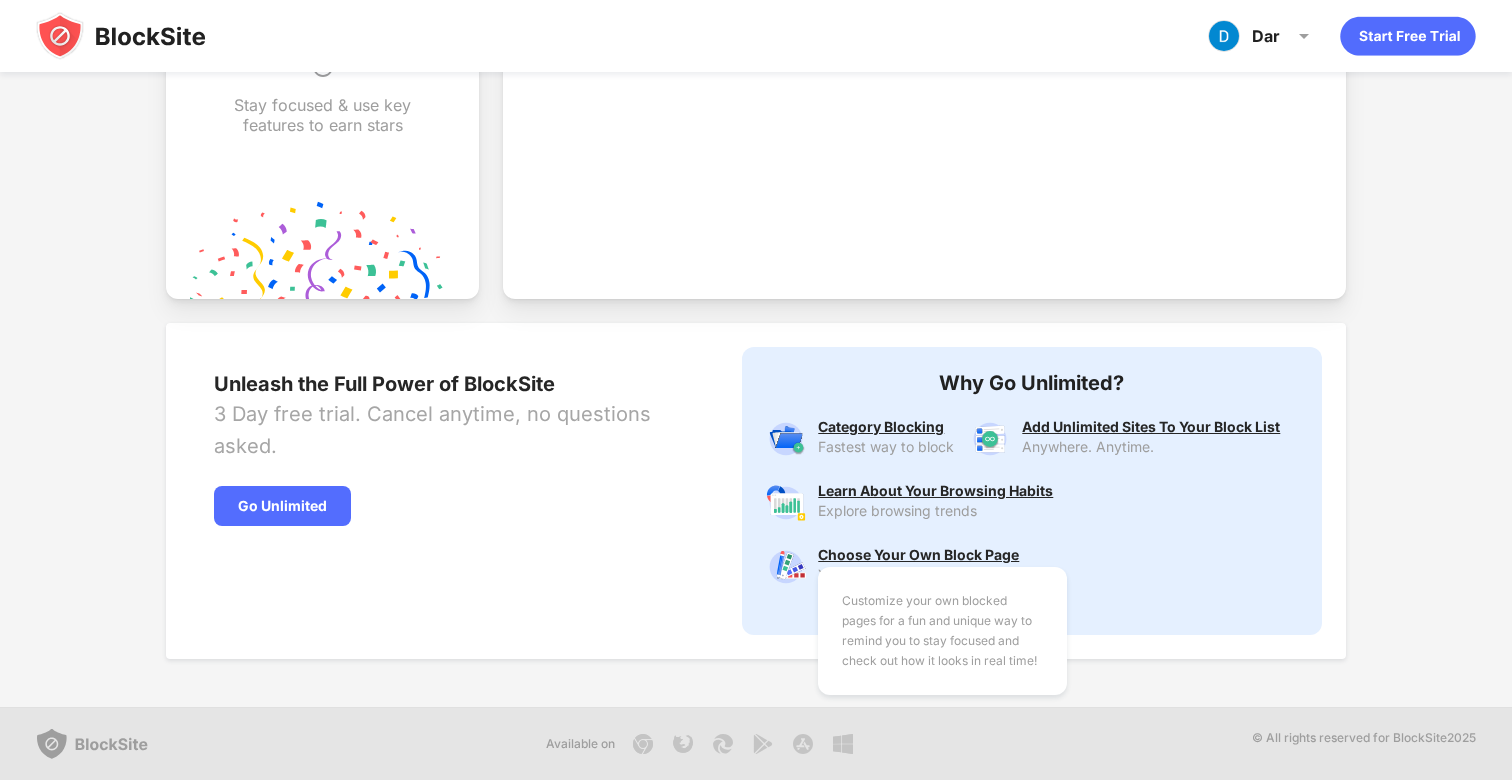 click on "Customize your own blocked pages for a fun and unique way to remind you to stay focused and check out how it looks in real time! Choose Your Own Block Page" at bounding box center [918, 555] 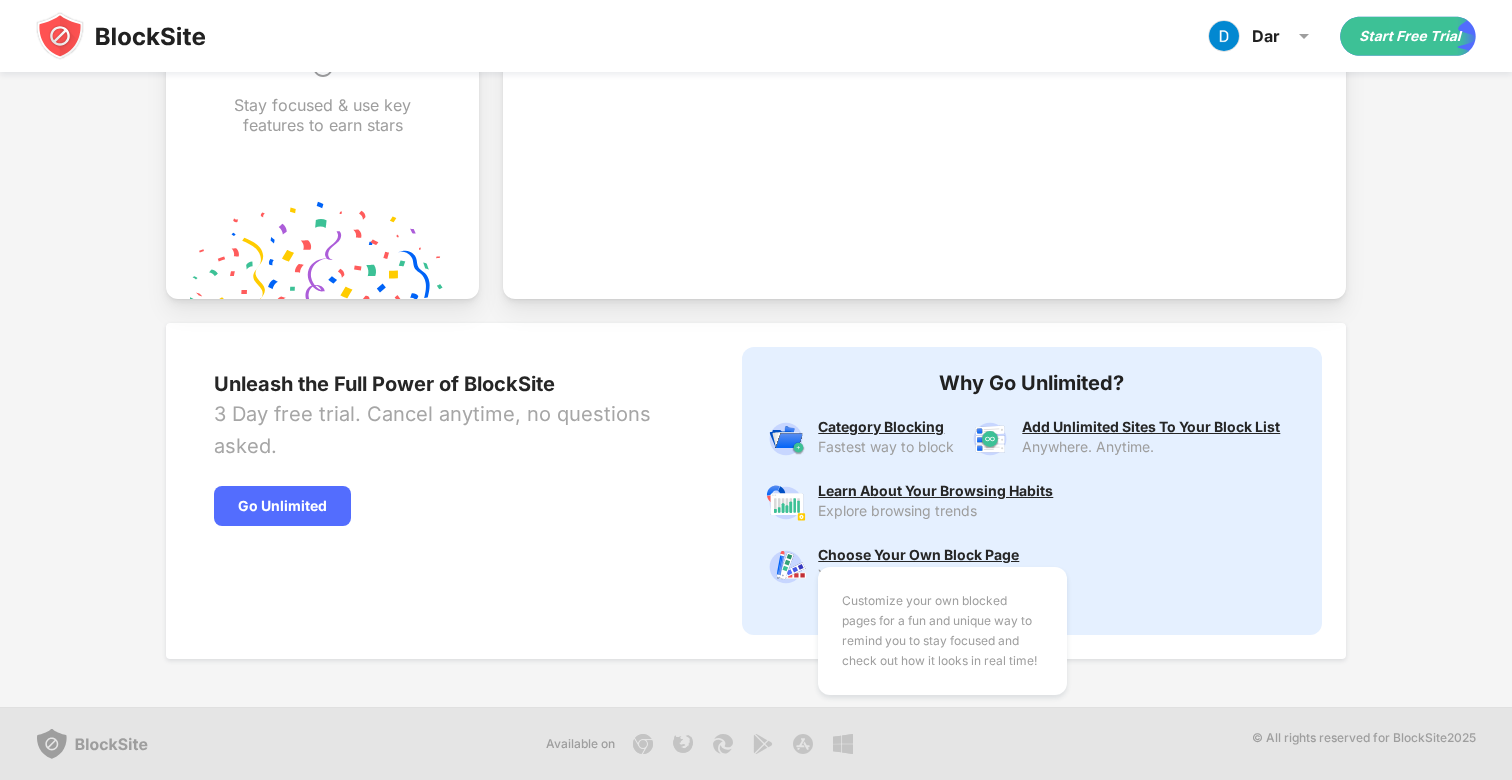 click on "Customize your own blocked pages for a fun and unique way to remind you to stay focused and check out how it looks in real time! Choose Your Own Block Page" at bounding box center [918, 555] 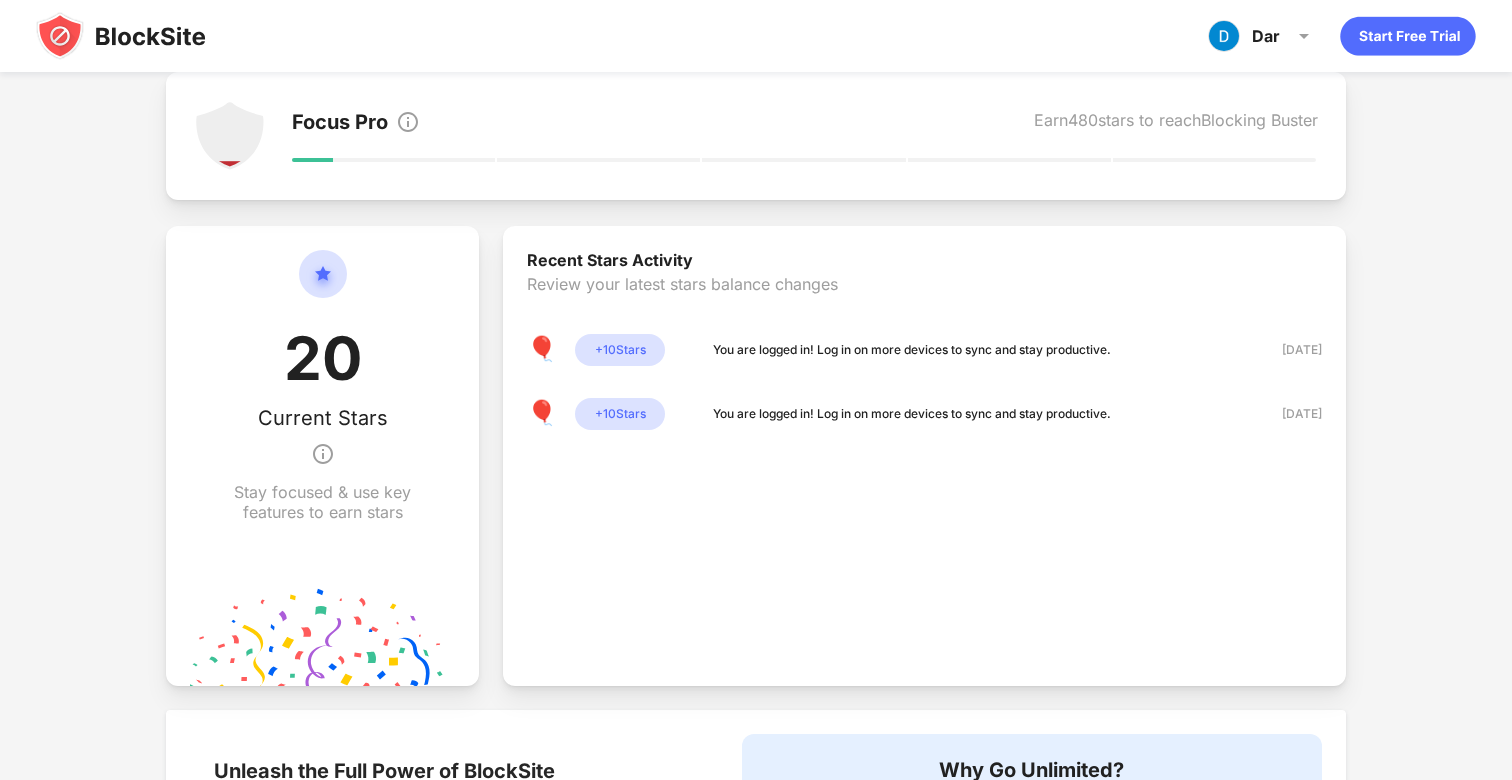 scroll, scrollTop: 0, scrollLeft: 0, axis: both 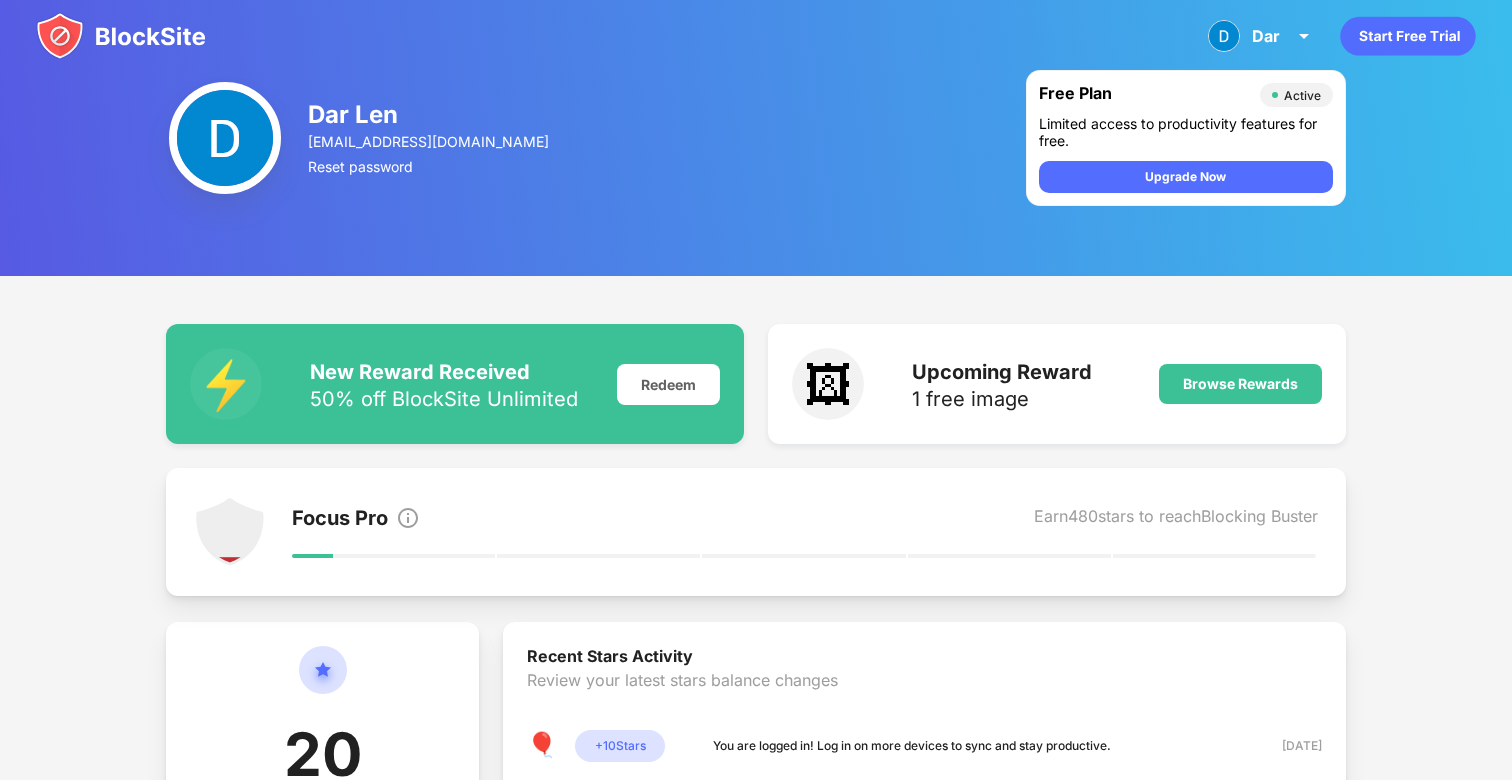 click 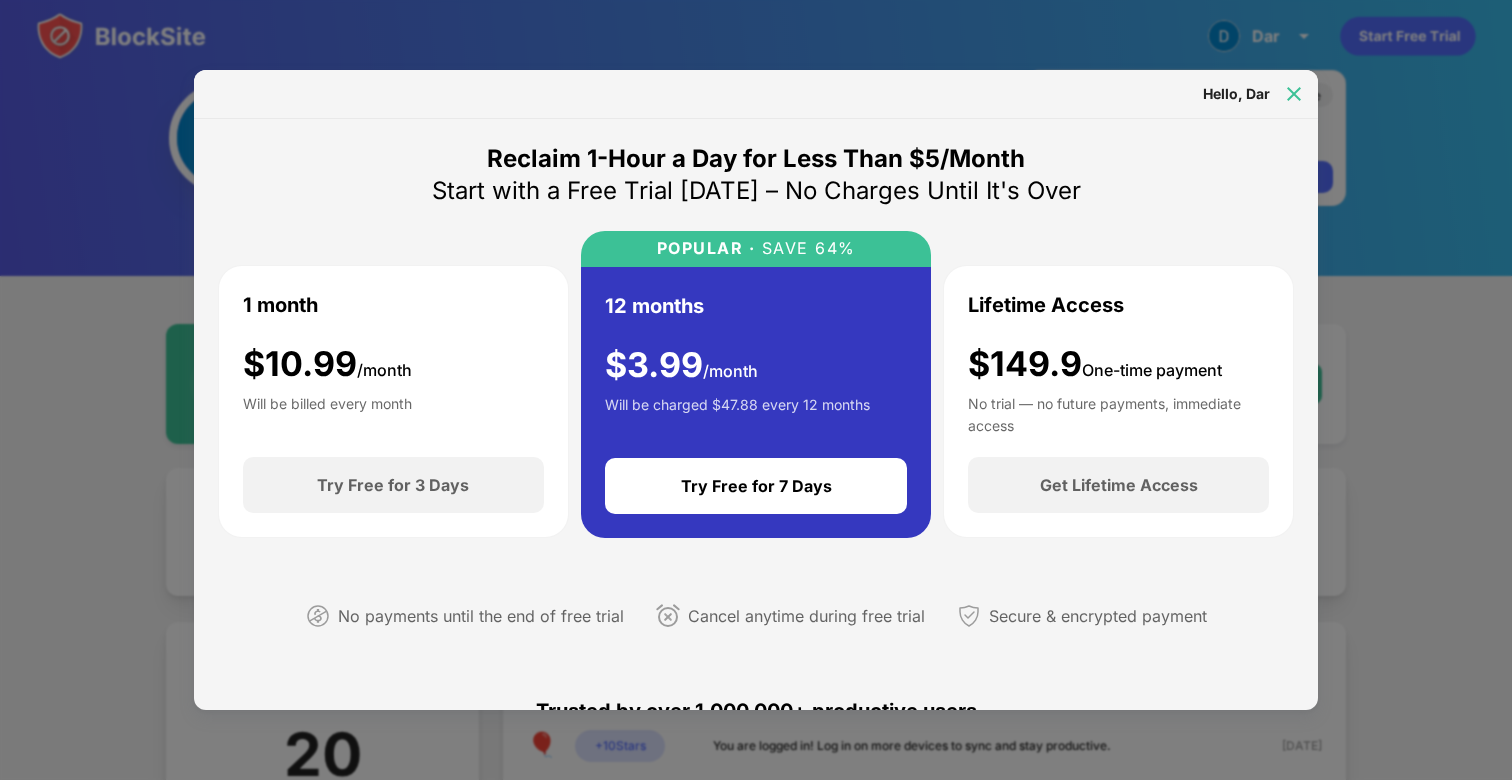 click at bounding box center [1294, 94] 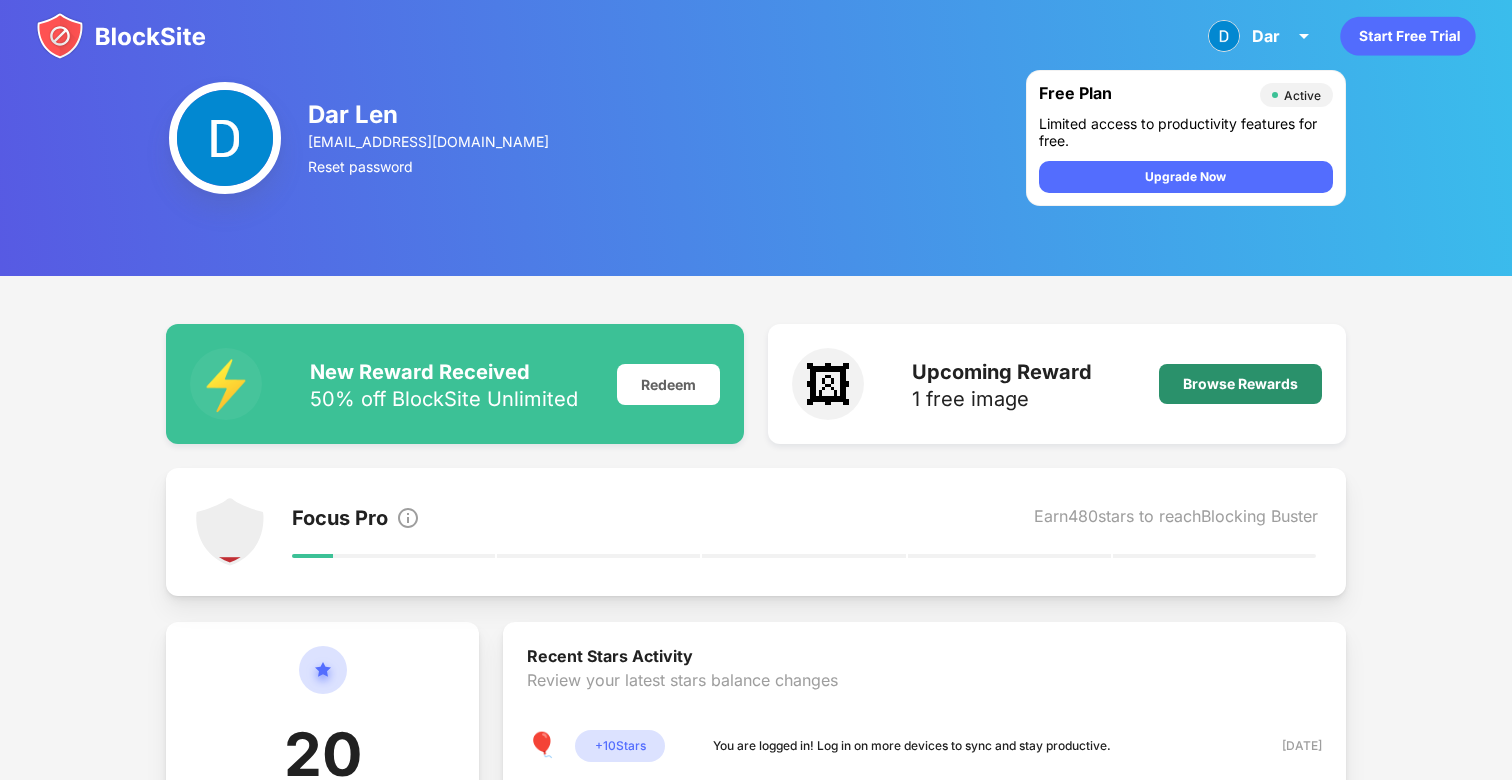 click on "Browse Rewards" at bounding box center [1240, 384] 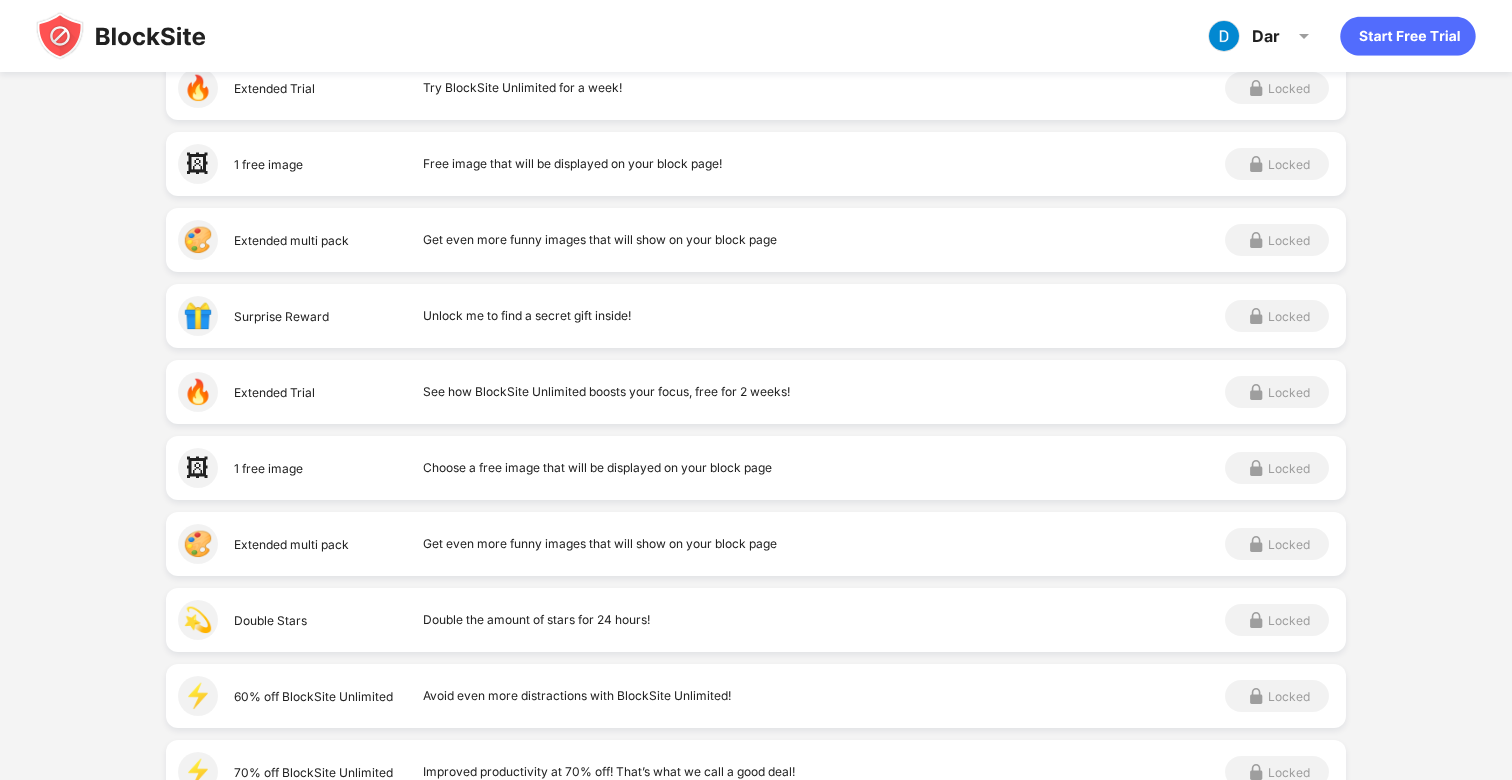 scroll, scrollTop: 167, scrollLeft: 0, axis: vertical 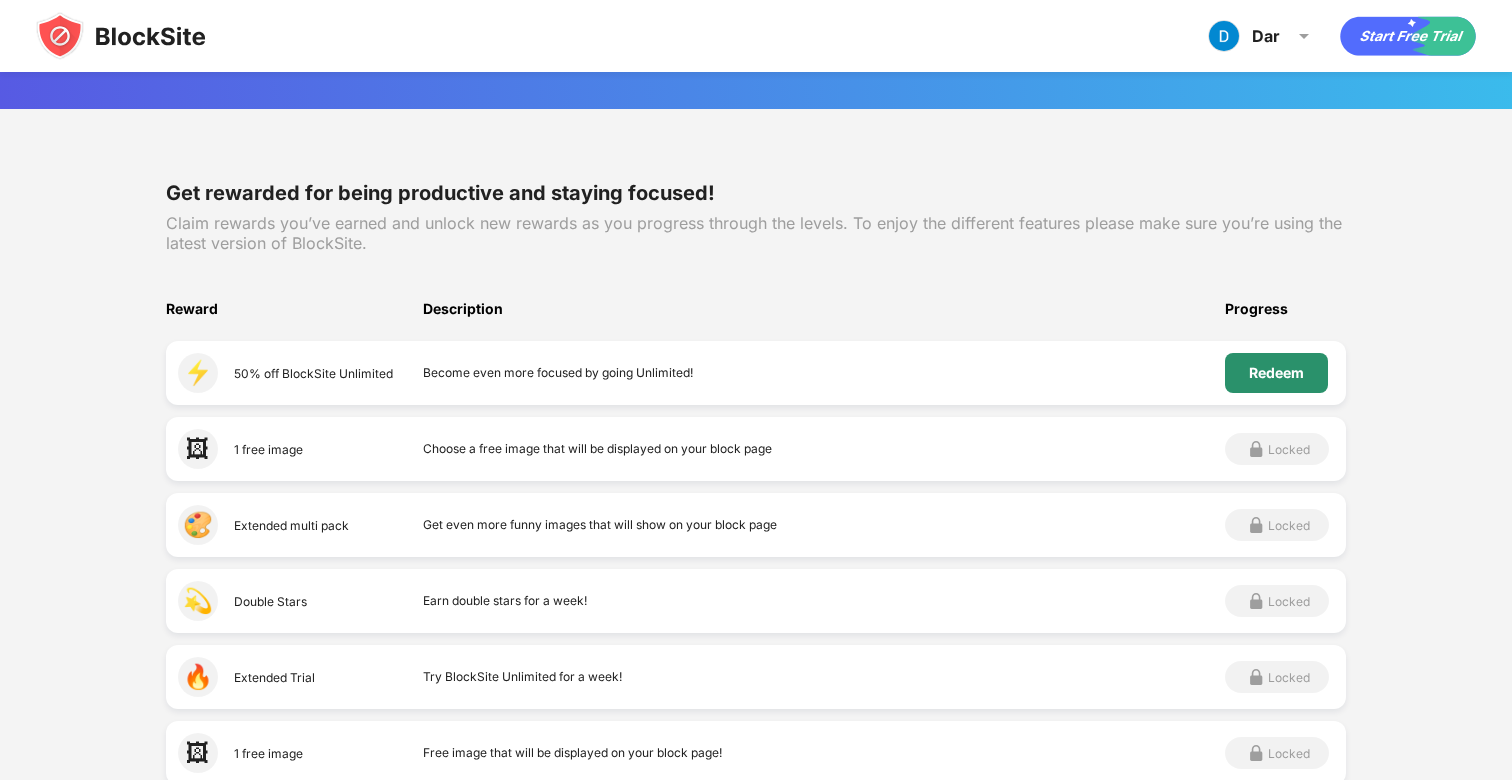 click on "Redeem" at bounding box center (1276, 373) 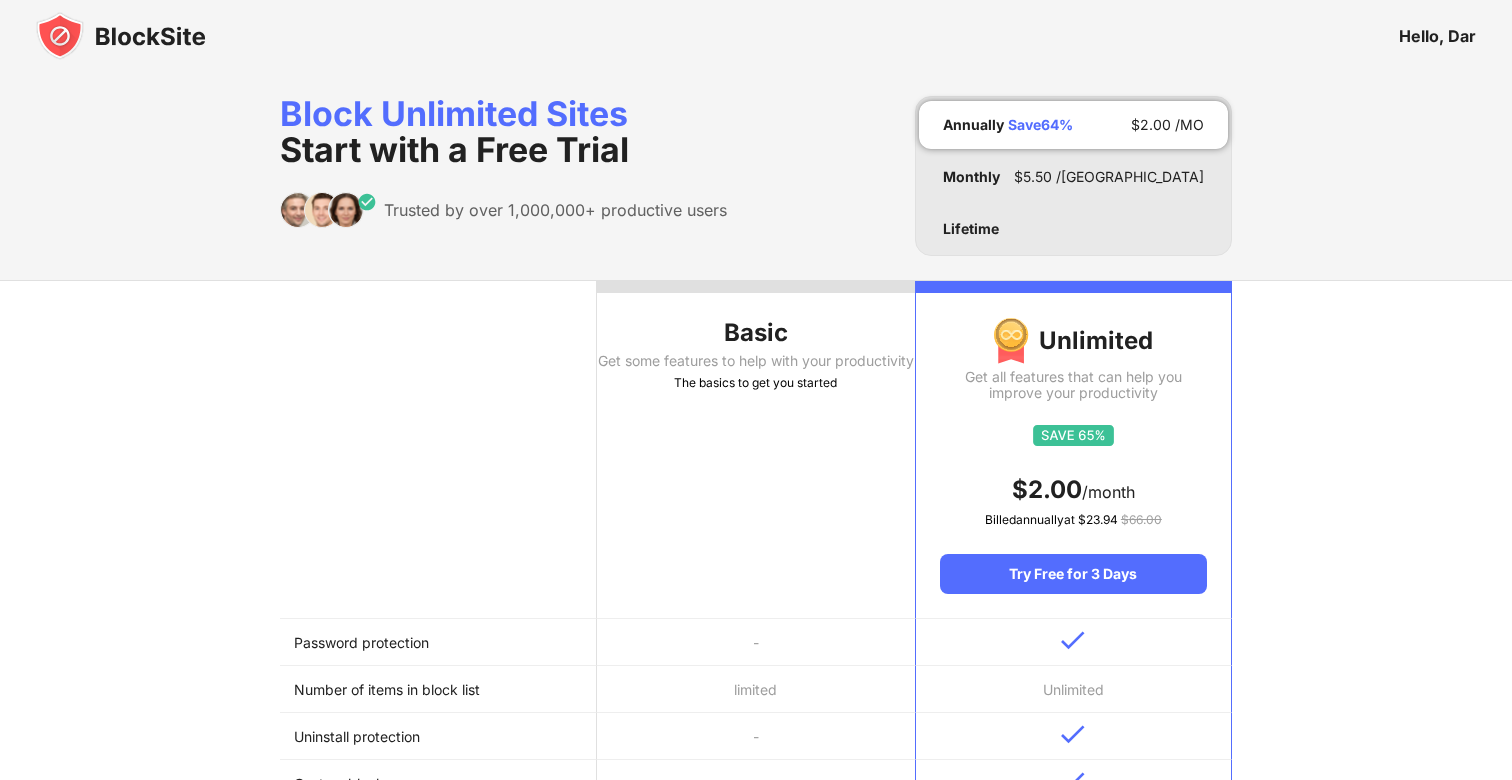 click on "Hello, Dar" at bounding box center [1437, 36] 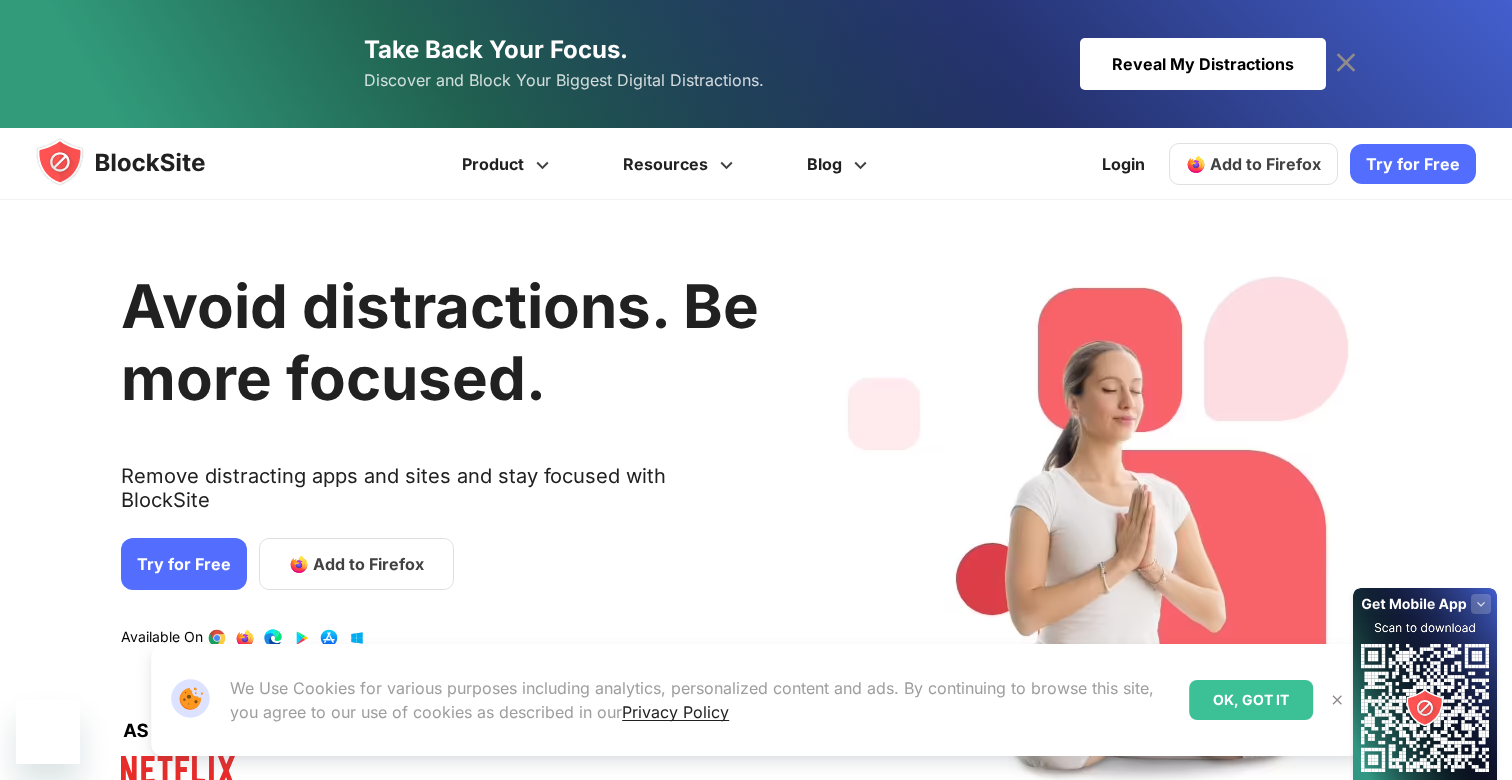 scroll, scrollTop: 0, scrollLeft: 0, axis: both 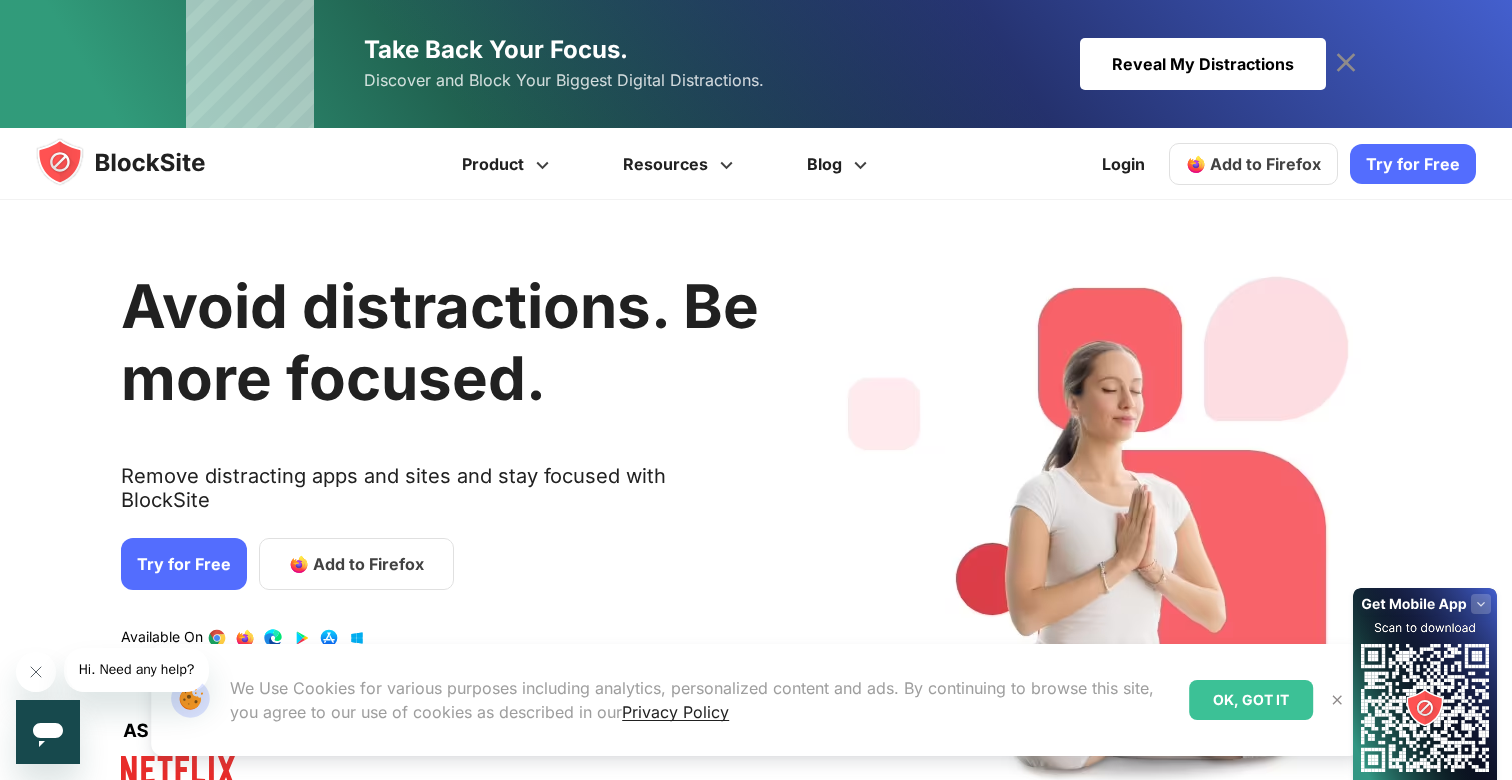 click on "Try for Free" at bounding box center [184, 564] 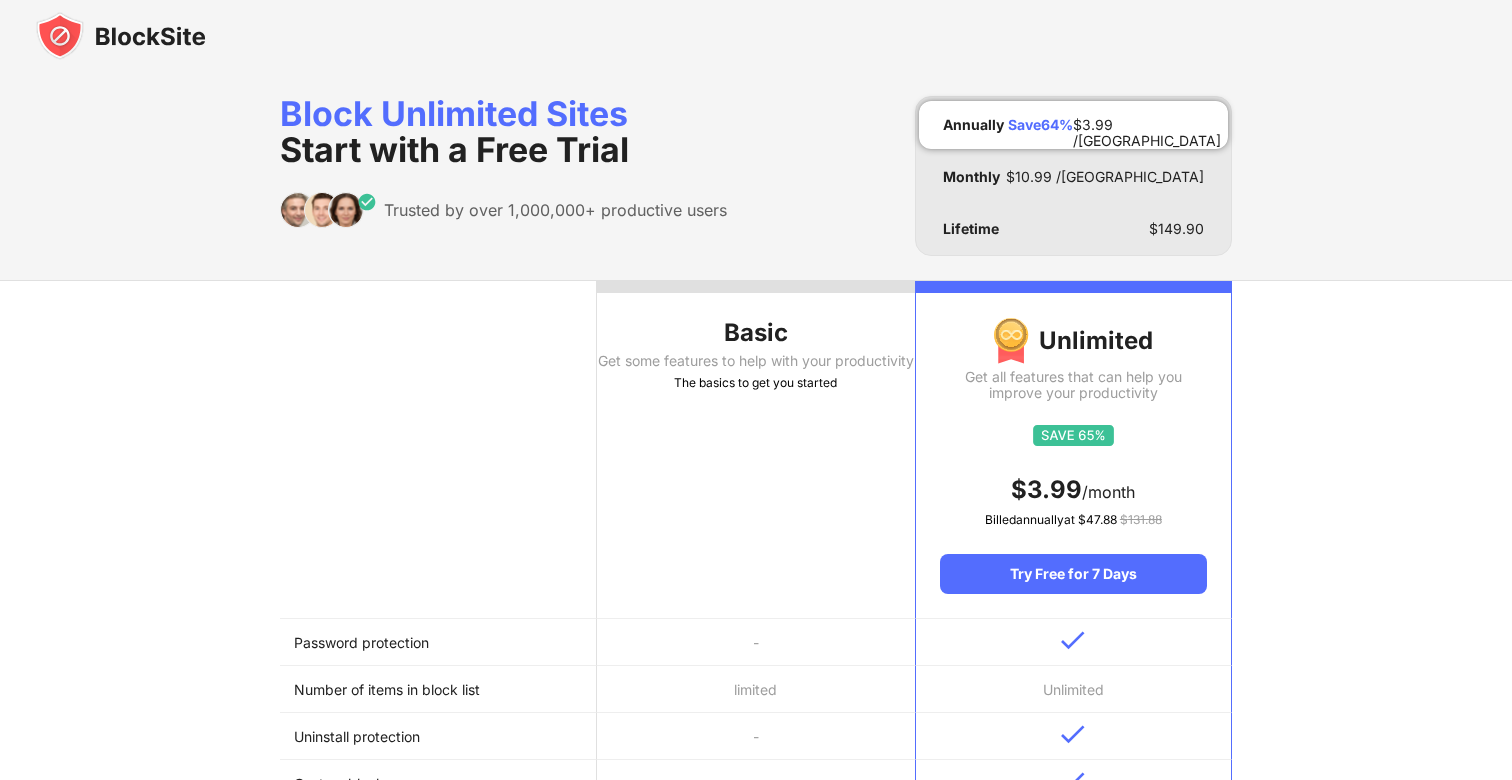 scroll, scrollTop: 0, scrollLeft: 0, axis: both 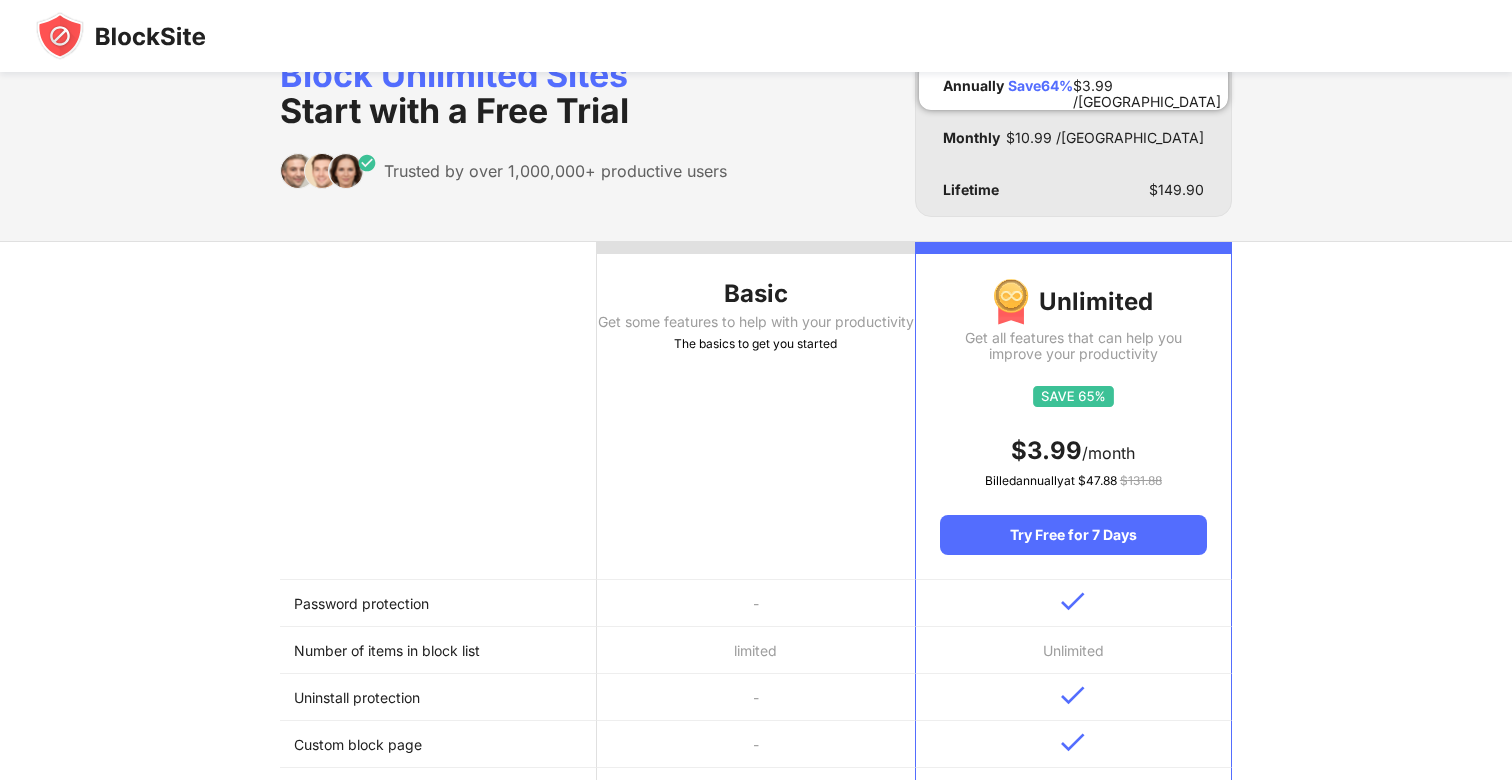 click on "Basic Get some features to help with your productivity The basics to get you started" at bounding box center (755, 411) 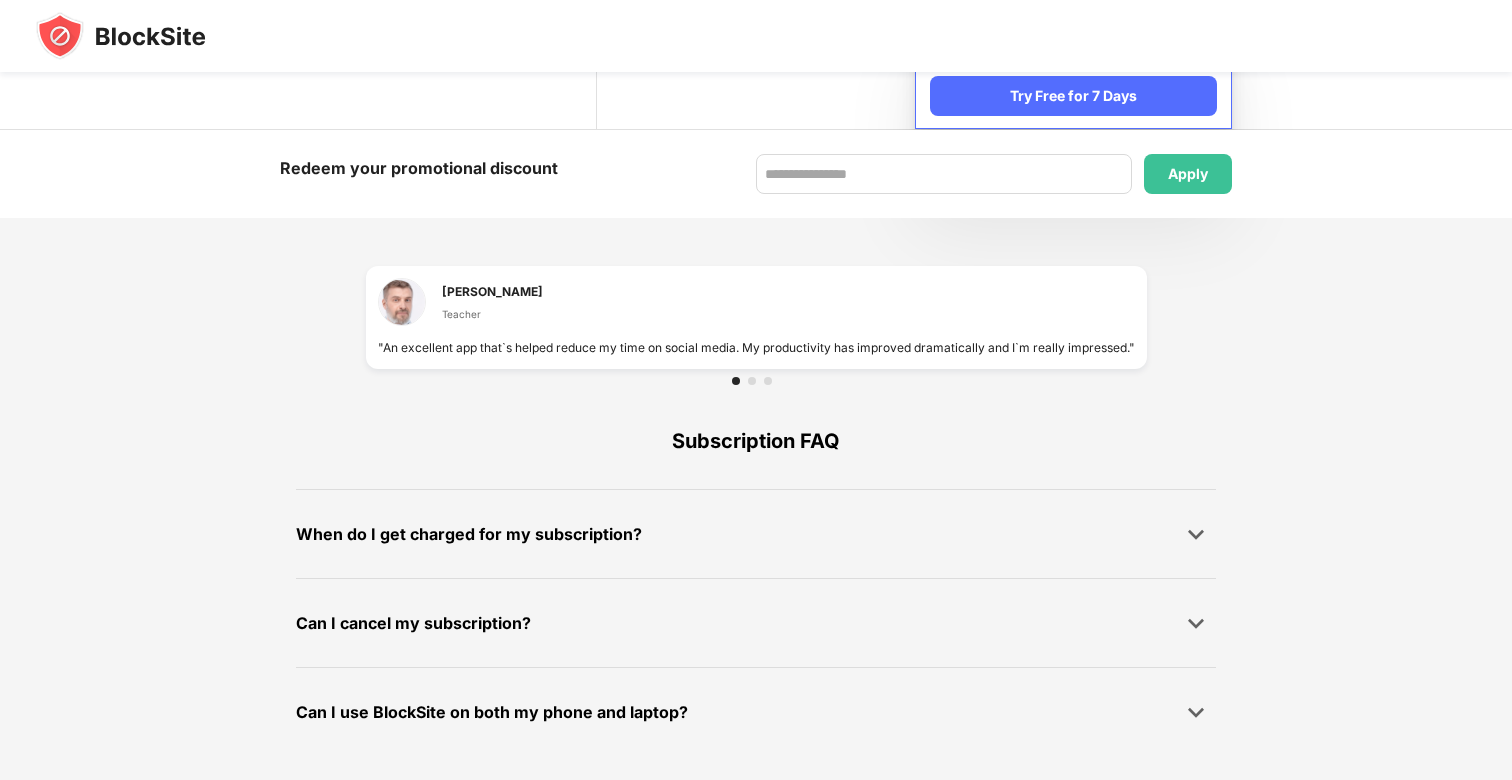 scroll, scrollTop: 0, scrollLeft: 0, axis: both 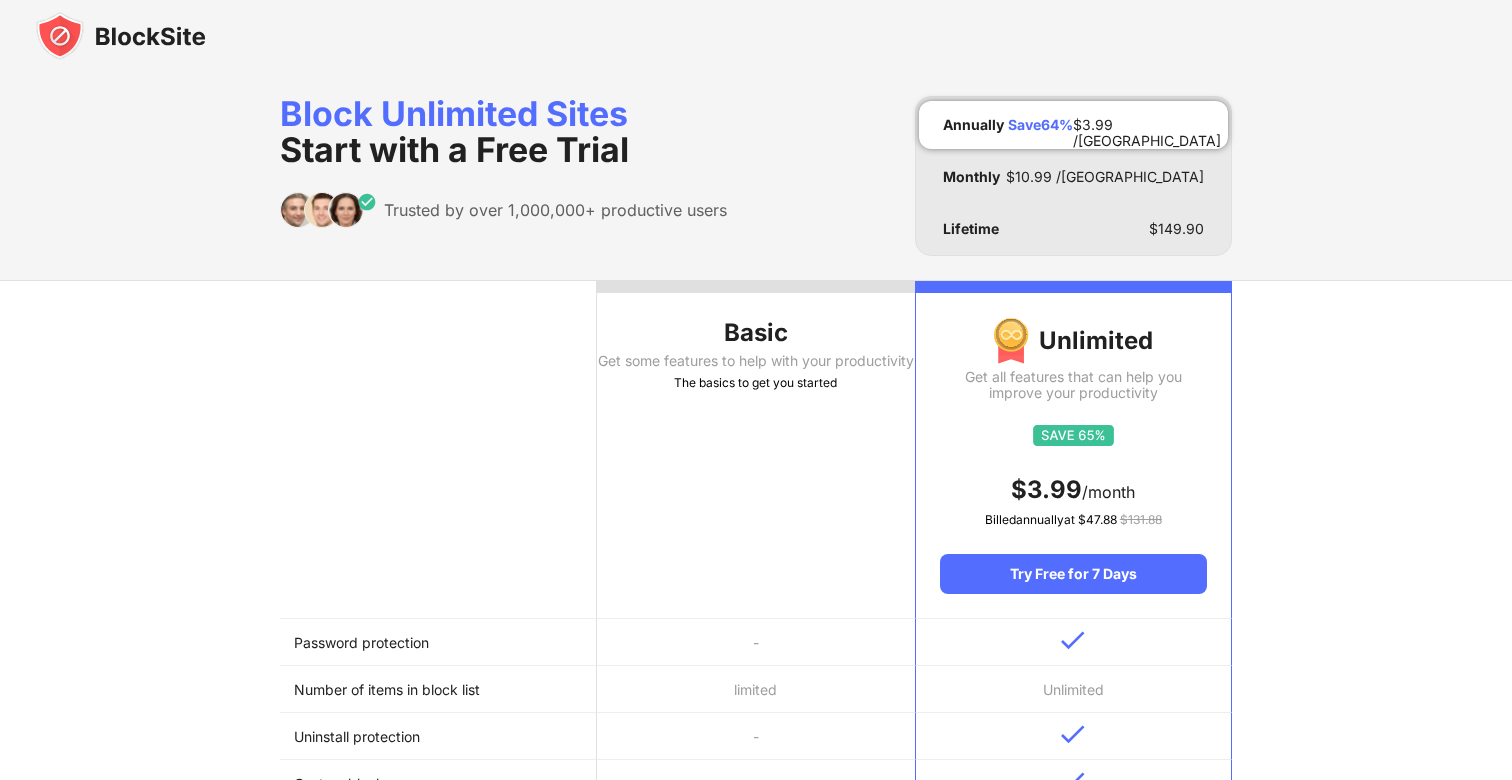click at bounding box center [121, 36] 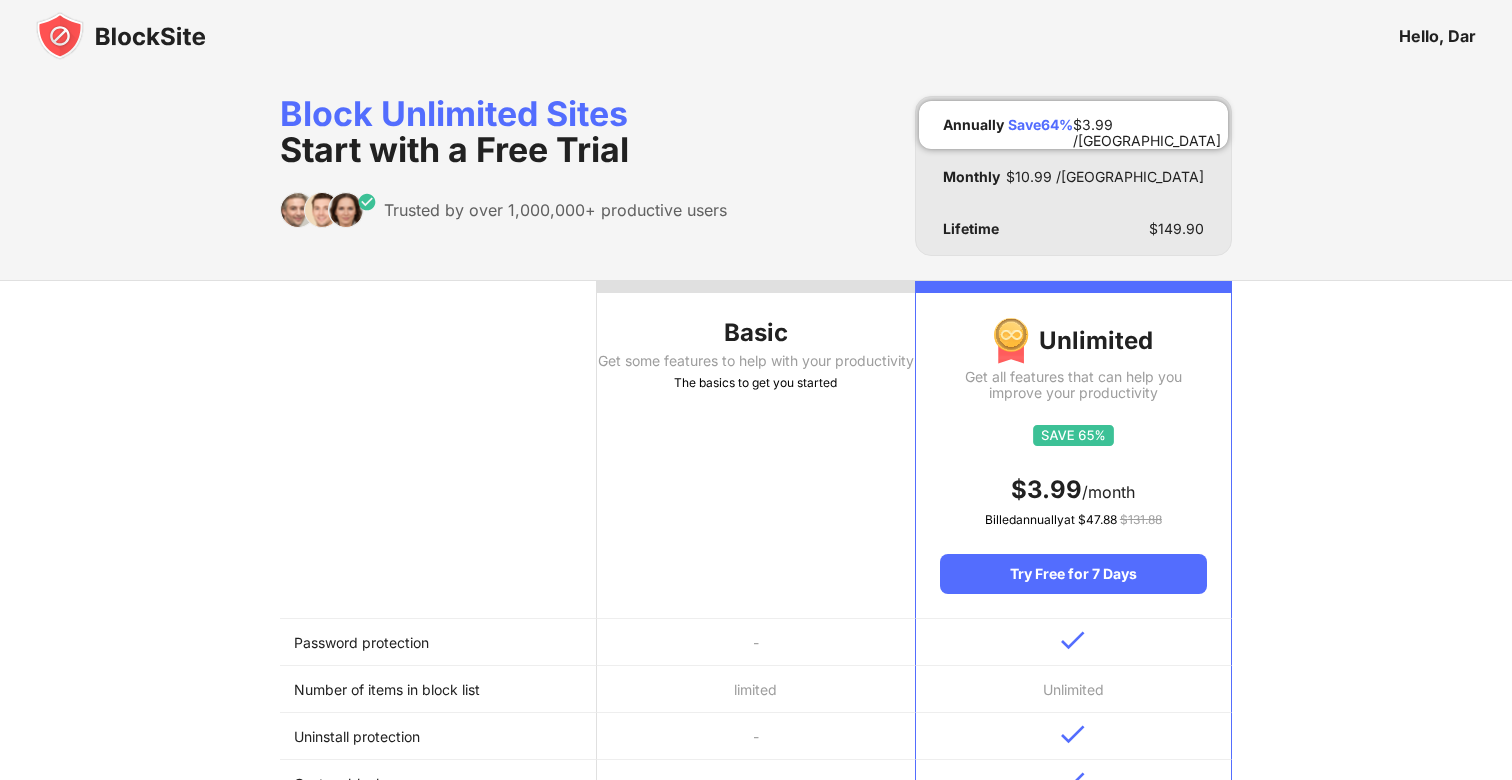 click on "Hello, Dar" at bounding box center [756, 36] 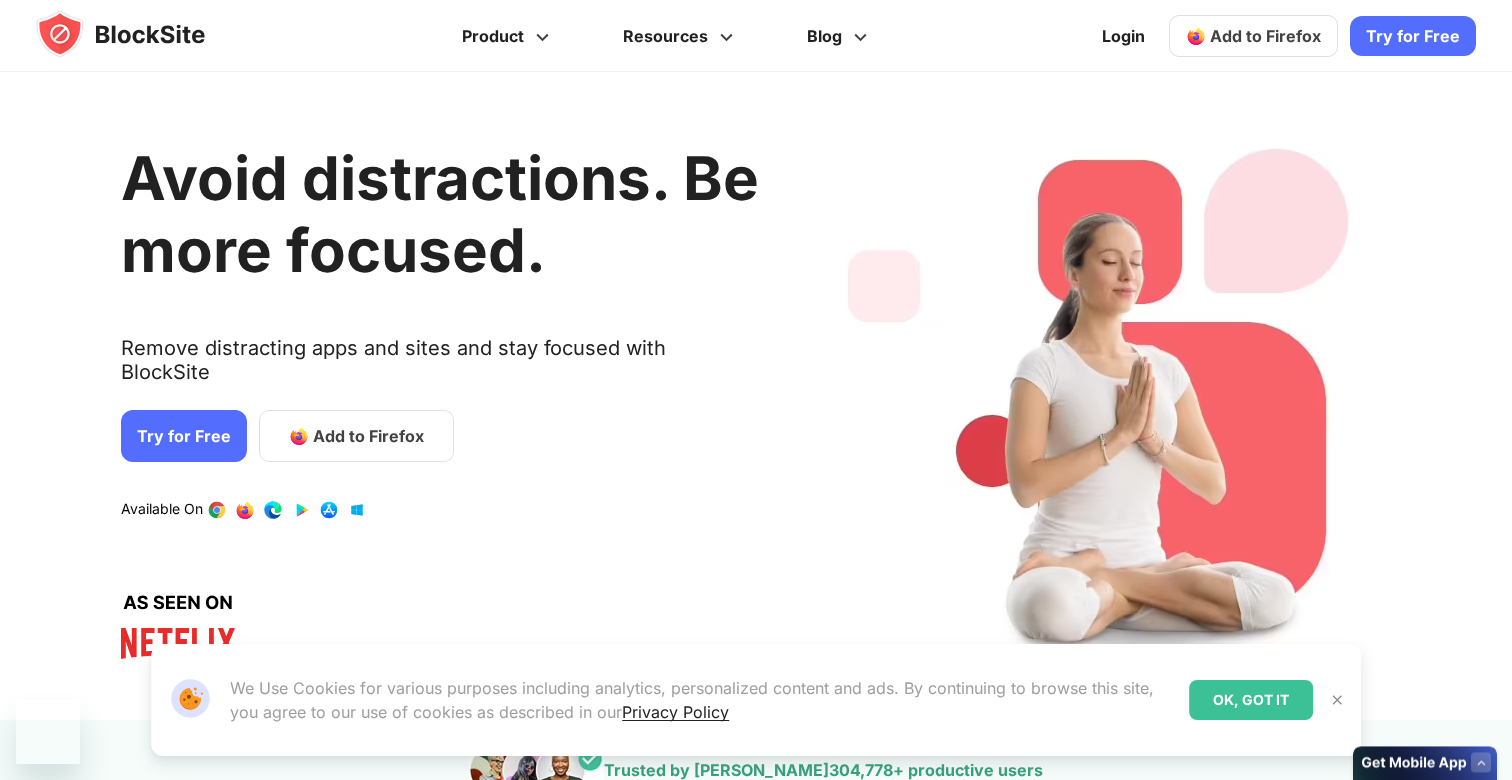 scroll, scrollTop: 0, scrollLeft: 0, axis: both 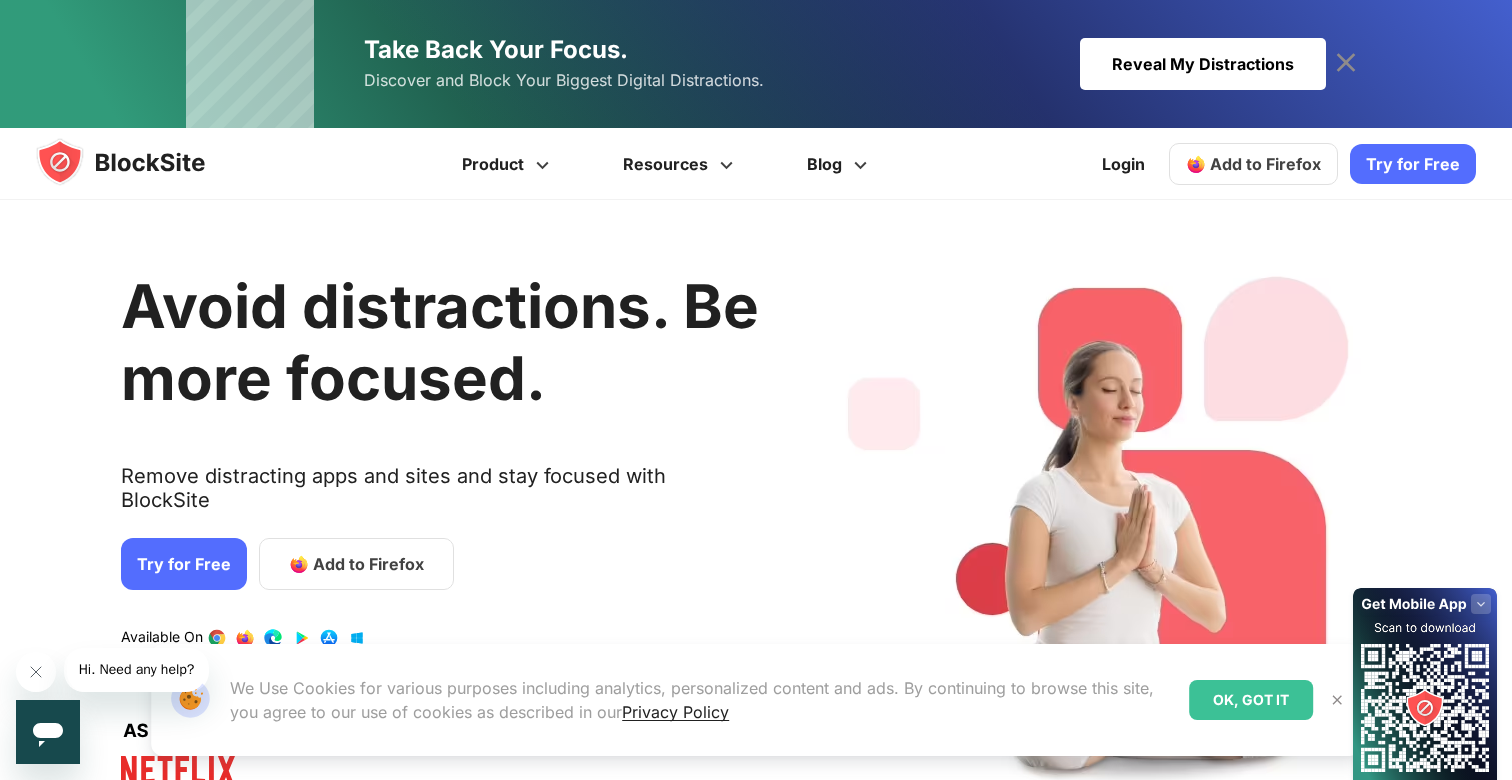 click on "Add to Firefox" at bounding box center (356, 564) 